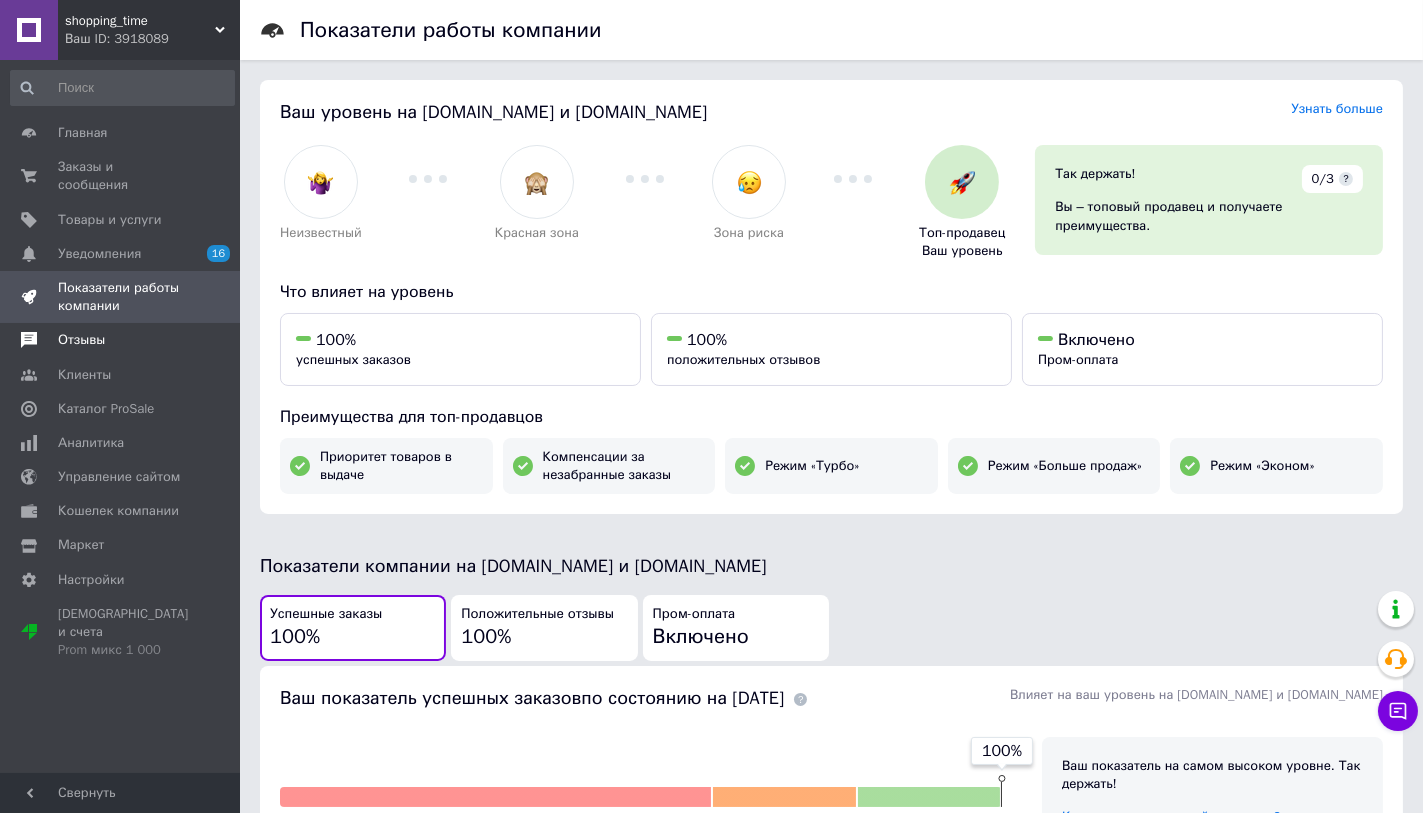 scroll, scrollTop: 222, scrollLeft: 0, axis: vertical 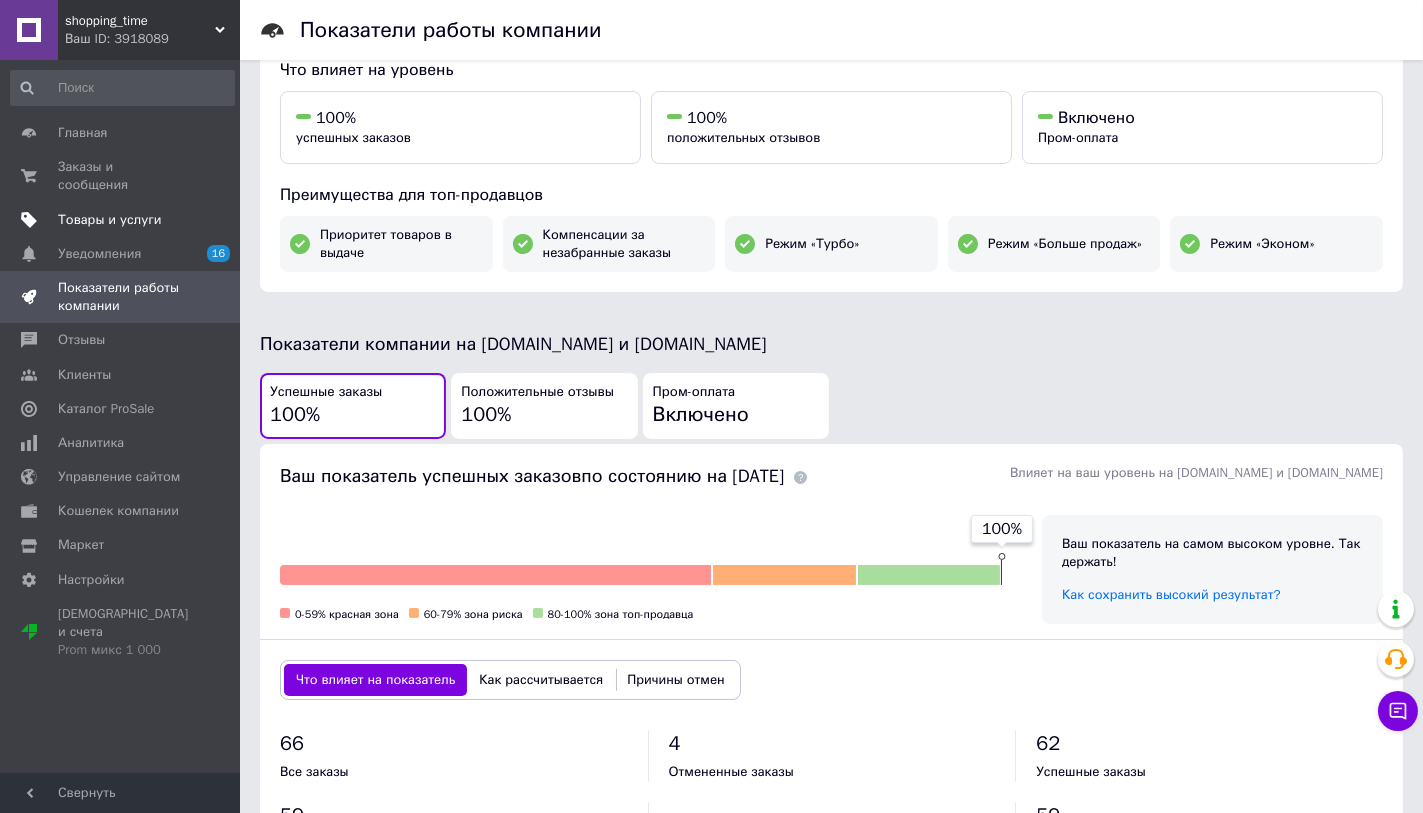 click on "Товары и услуги" at bounding box center (110, 220) 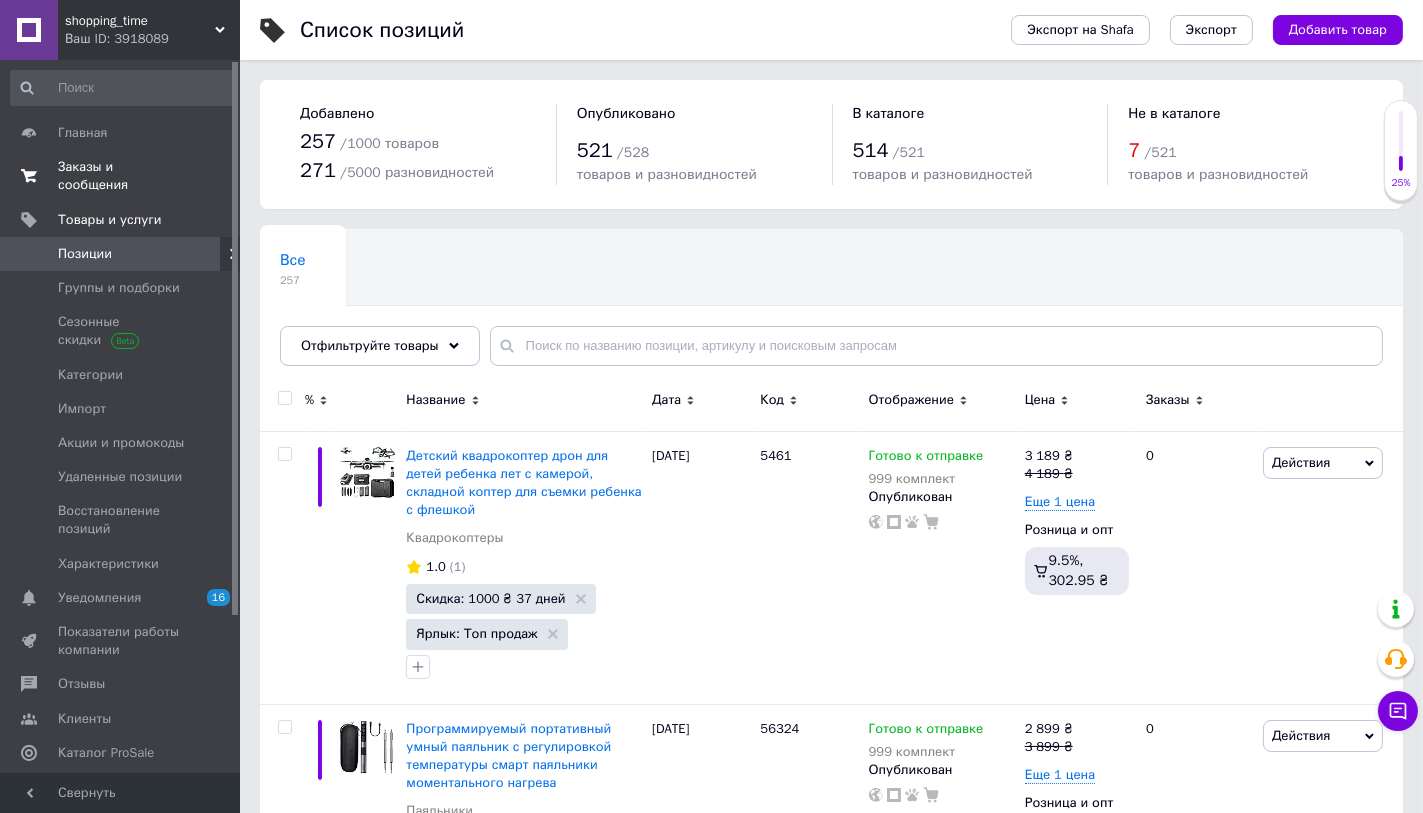 click on "Заказы и сообщения" at bounding box center [121, 176] 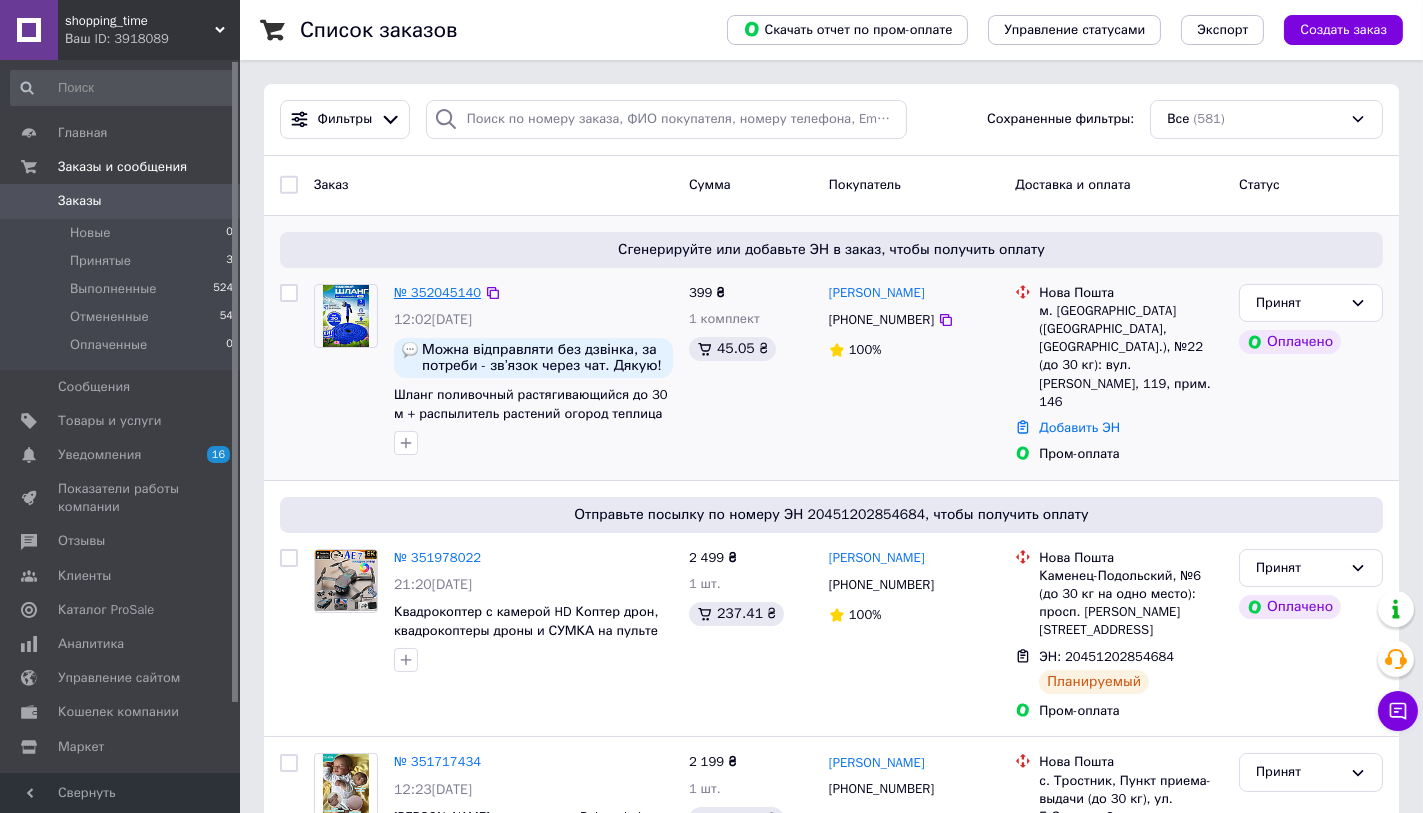 click on "№ 352045140" at bounding box center (437, 292) 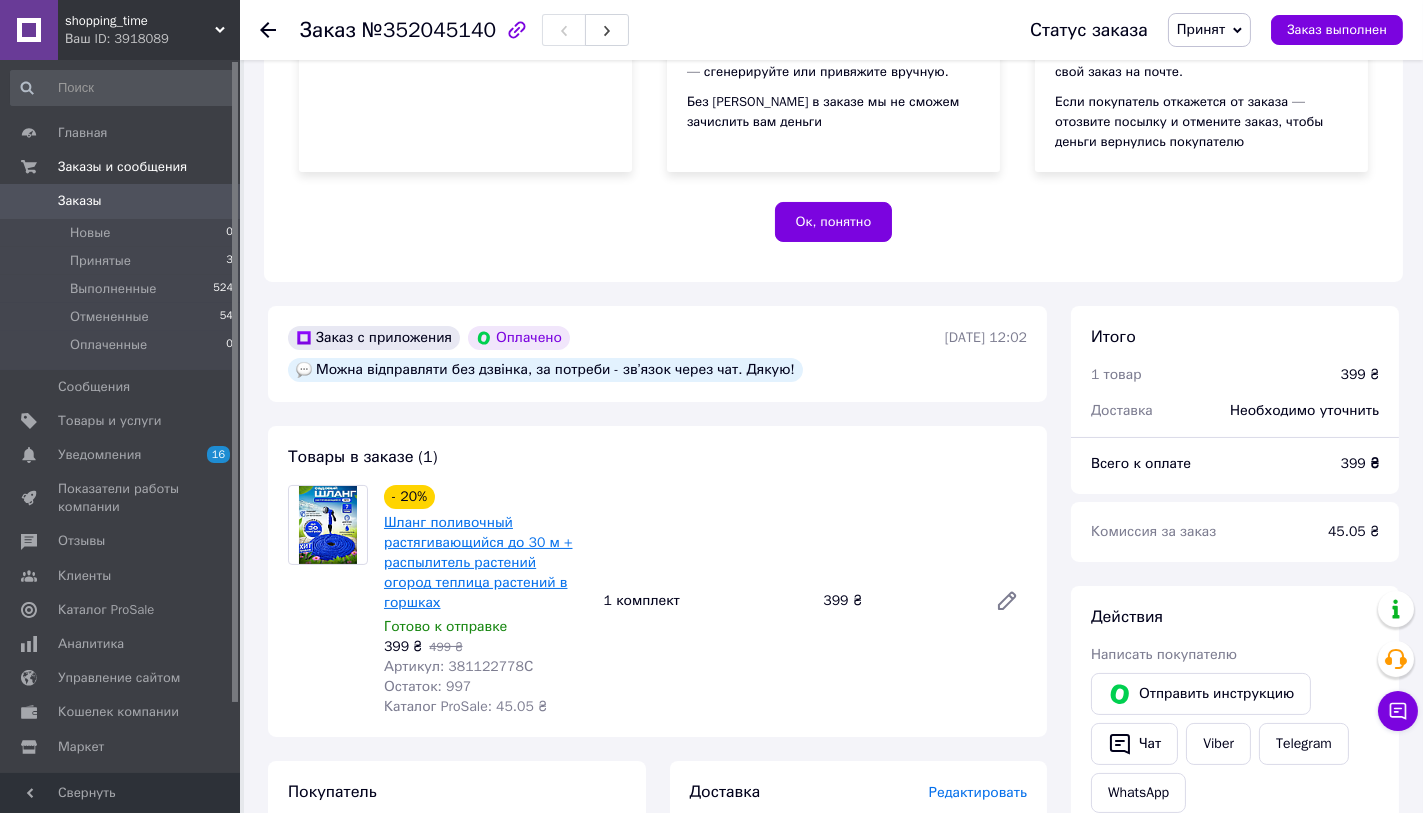 scroll, scrollTop: 444, scrollLeft: 0, axis: vertical 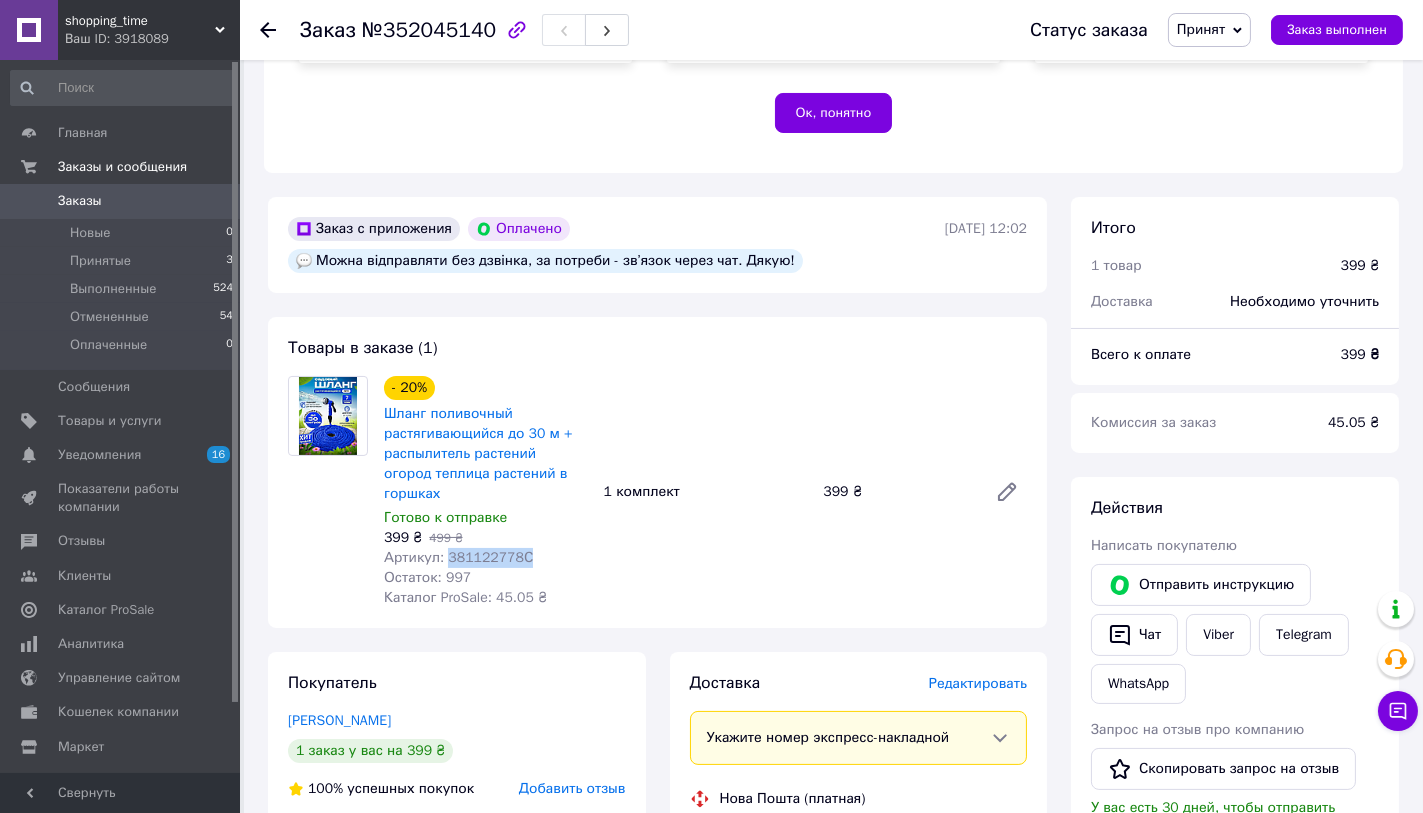 drag, startPoint x: 443, startPoint y: 535, endPoint x: 544, endPoint y: 532, distance: 101.04455 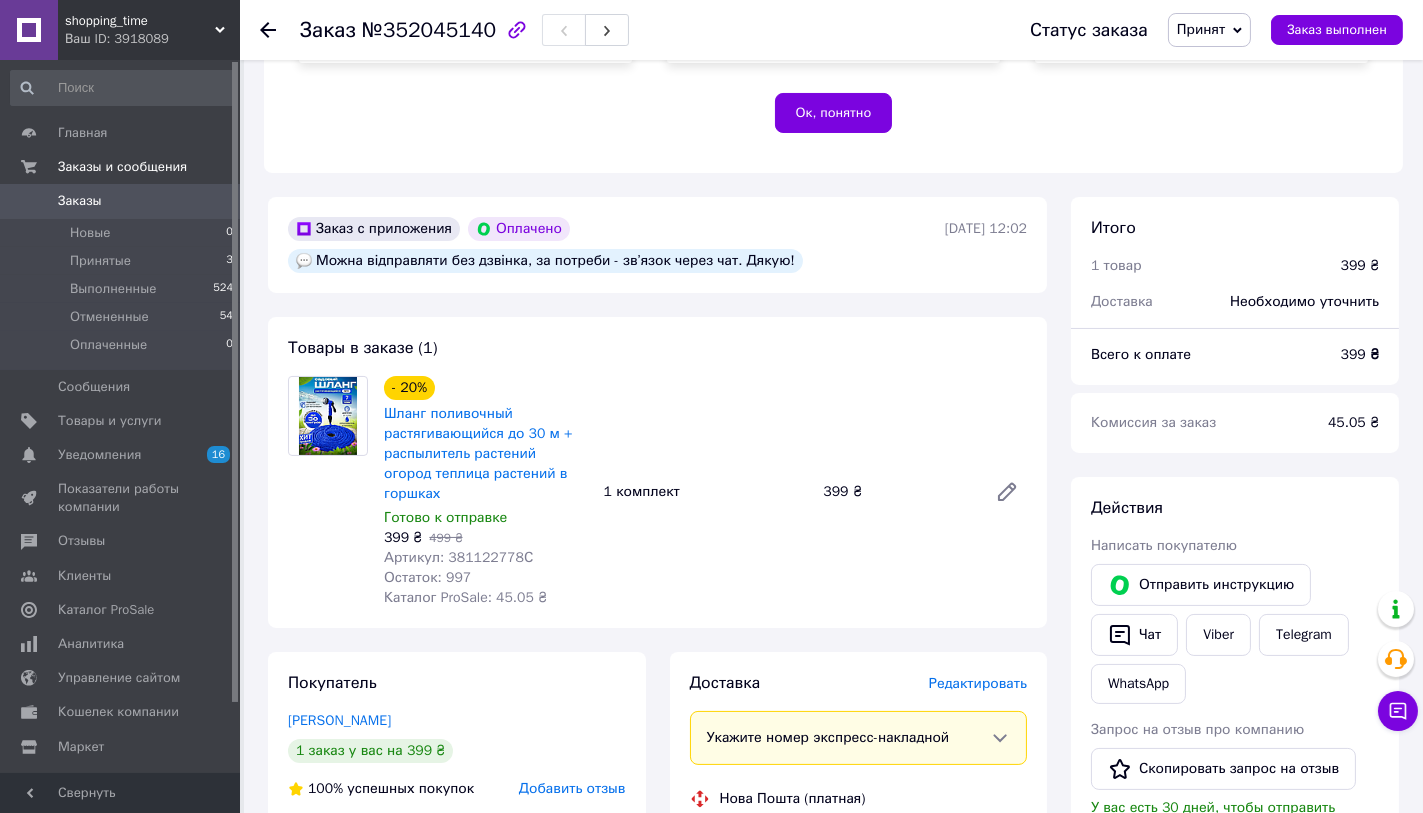 click on "Заказ №352045140 Статус заказа Принят Выполнен Отменен Оплаченный Заказ выполнен Этот заказ оплачен с помощью Пром-оплата с выплатой на карту работает как P2P-перевод
(с карты на карту) с ограничениями платежных систем: до 150
выплат всего на три карты. Достигли лимита? Подпишите договор
с ООО «ФК «ЭВО» и подключите расчетный счет. Если у вас возникли вопросы, пишите —   [EMAIL_ADDRESS][DOMAIN_NAME] 1 Свяжитесь с покупателем Подтвердите оплату, наличие товара, способ и сроки доставки 2 Отправьте товар как можно скорее Без ЭН в заказе мы не сможем зачислить вам деньги 3 Ок, понятно - 20% <" at bounding box center (833, 650) 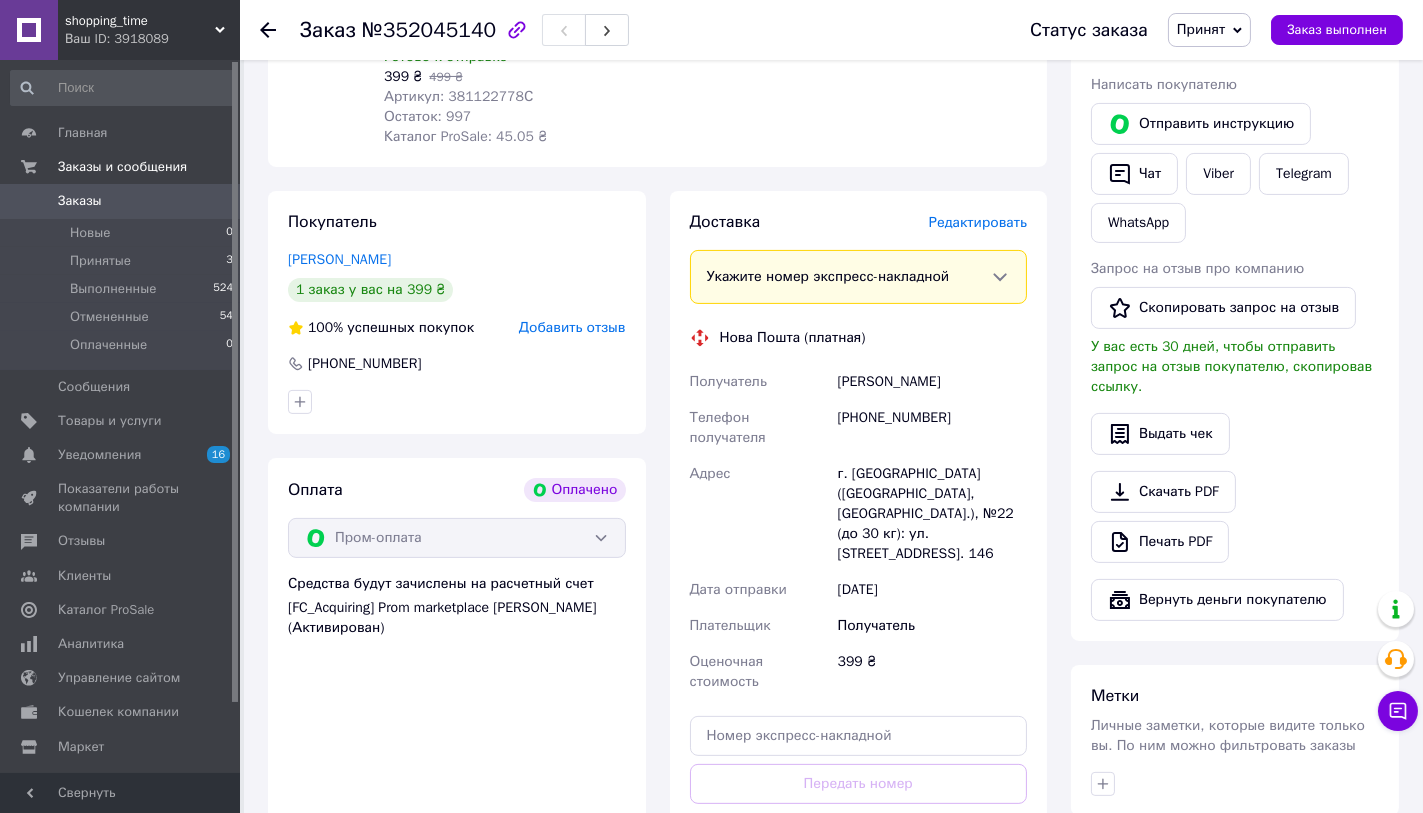 scroll, scrollTop: 1000, scrollLeft: 0, axis: vertical 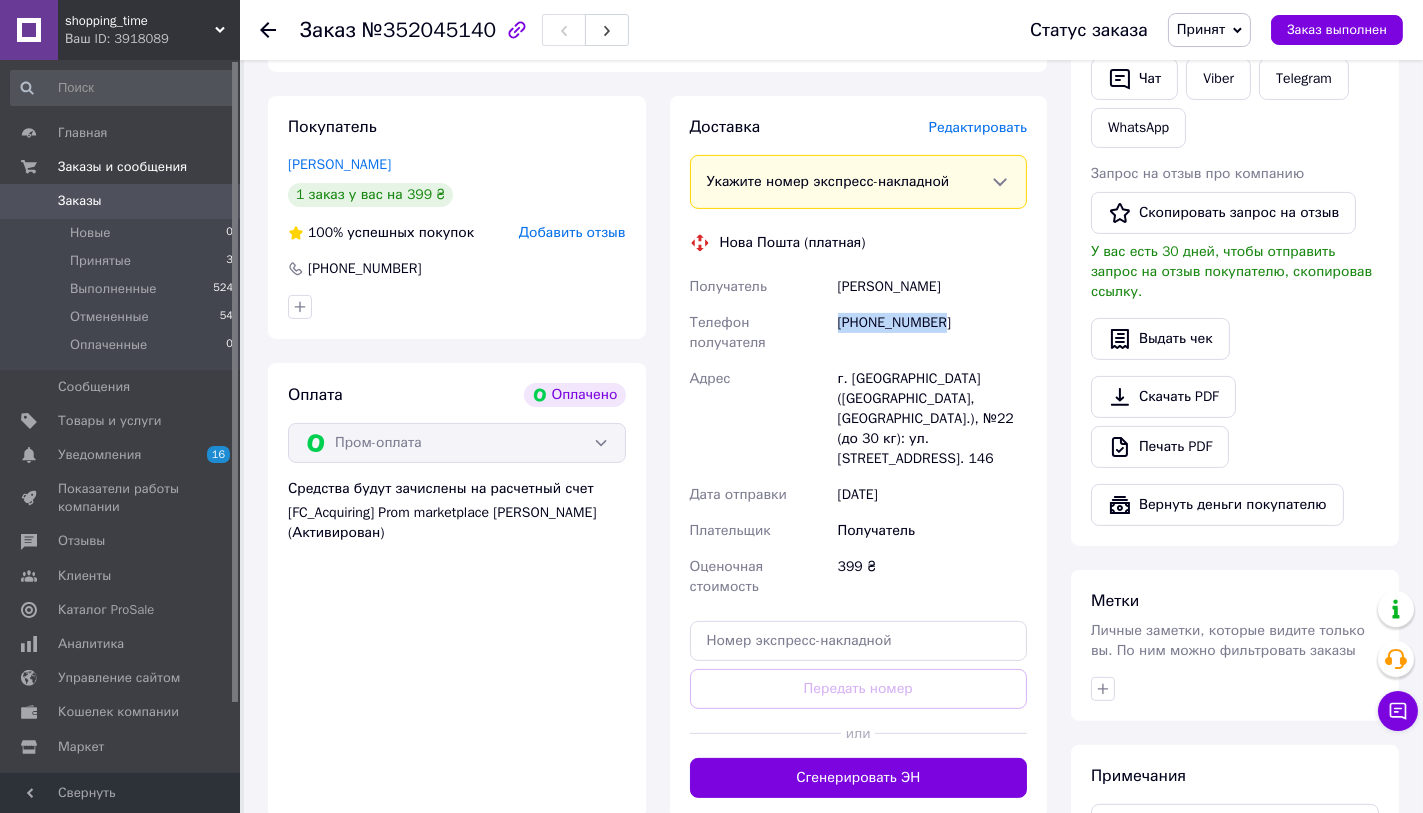 drag, startPoint x: 837, startPoint y: 302, endPoint x: 943, endPoint y: 306, distance: 106.07545 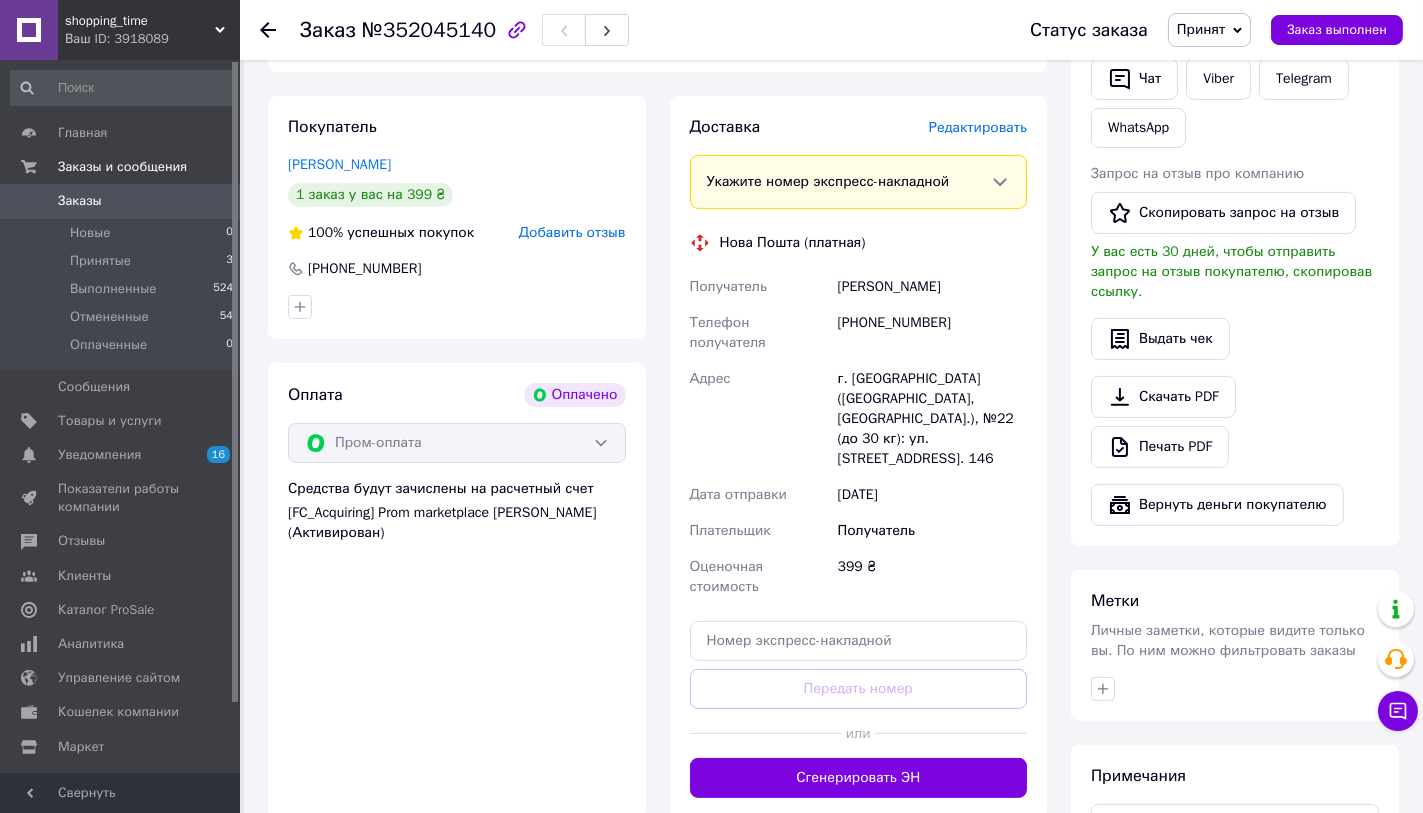 drag, startPoint x: 1314, startPoint y: 391, endPoint x: 1264, endPoint y: 396, distance: 50.24938 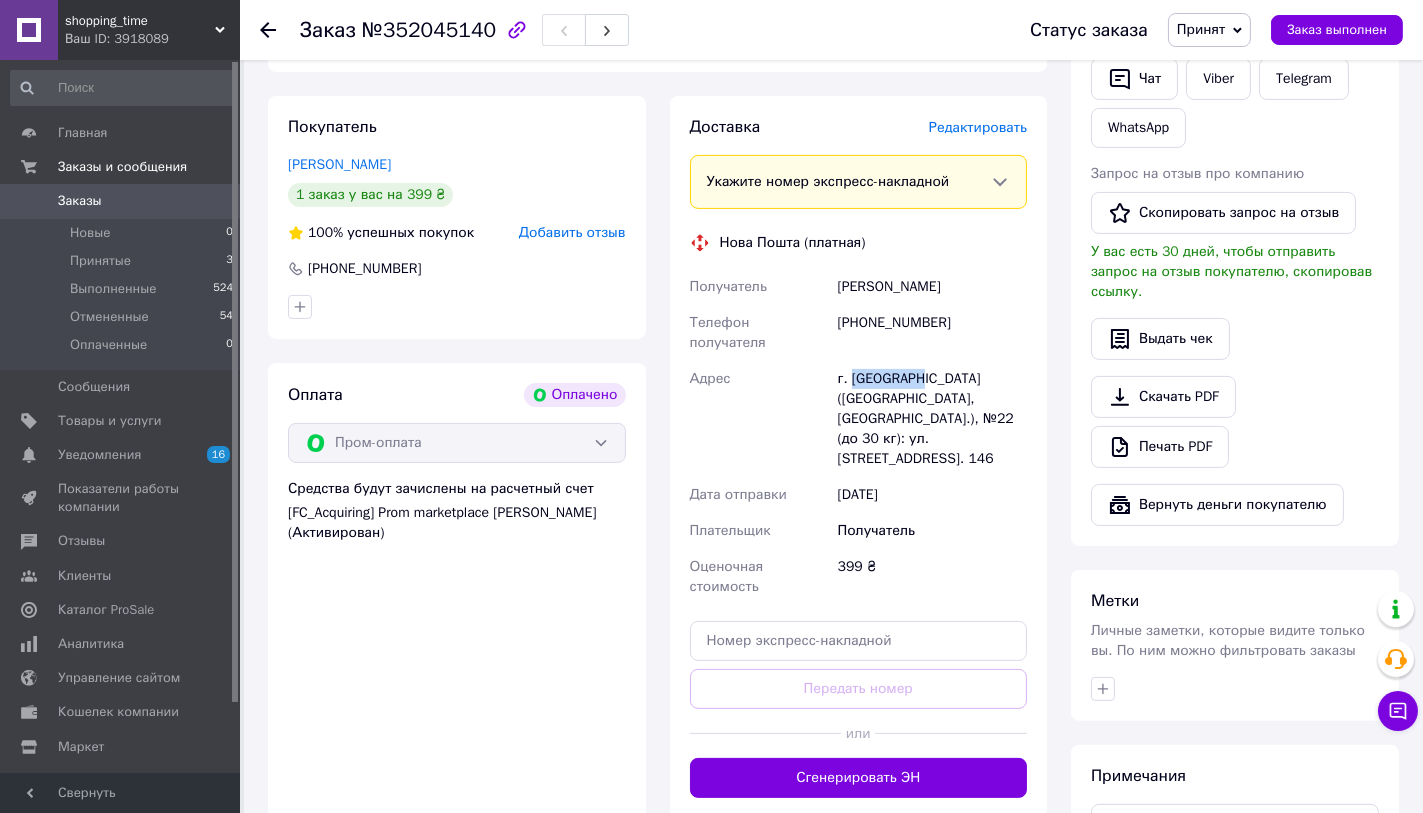 drag, startPoint x: 852, startPoint y: 334, endPoint x: 921, endPoint y: 336, distance: 69.02898 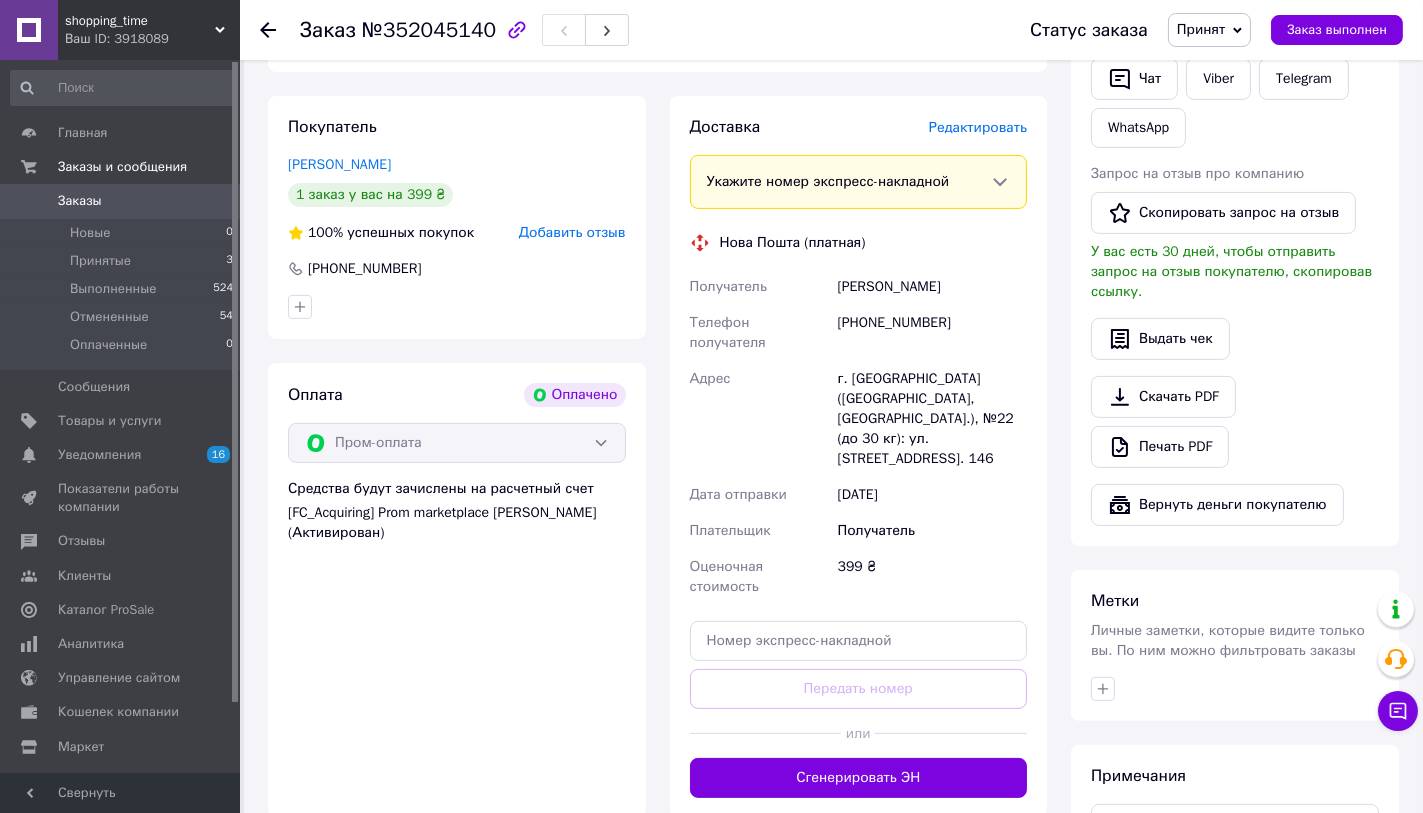 click on "Выдать чек" at bounding box center (1235, 339) 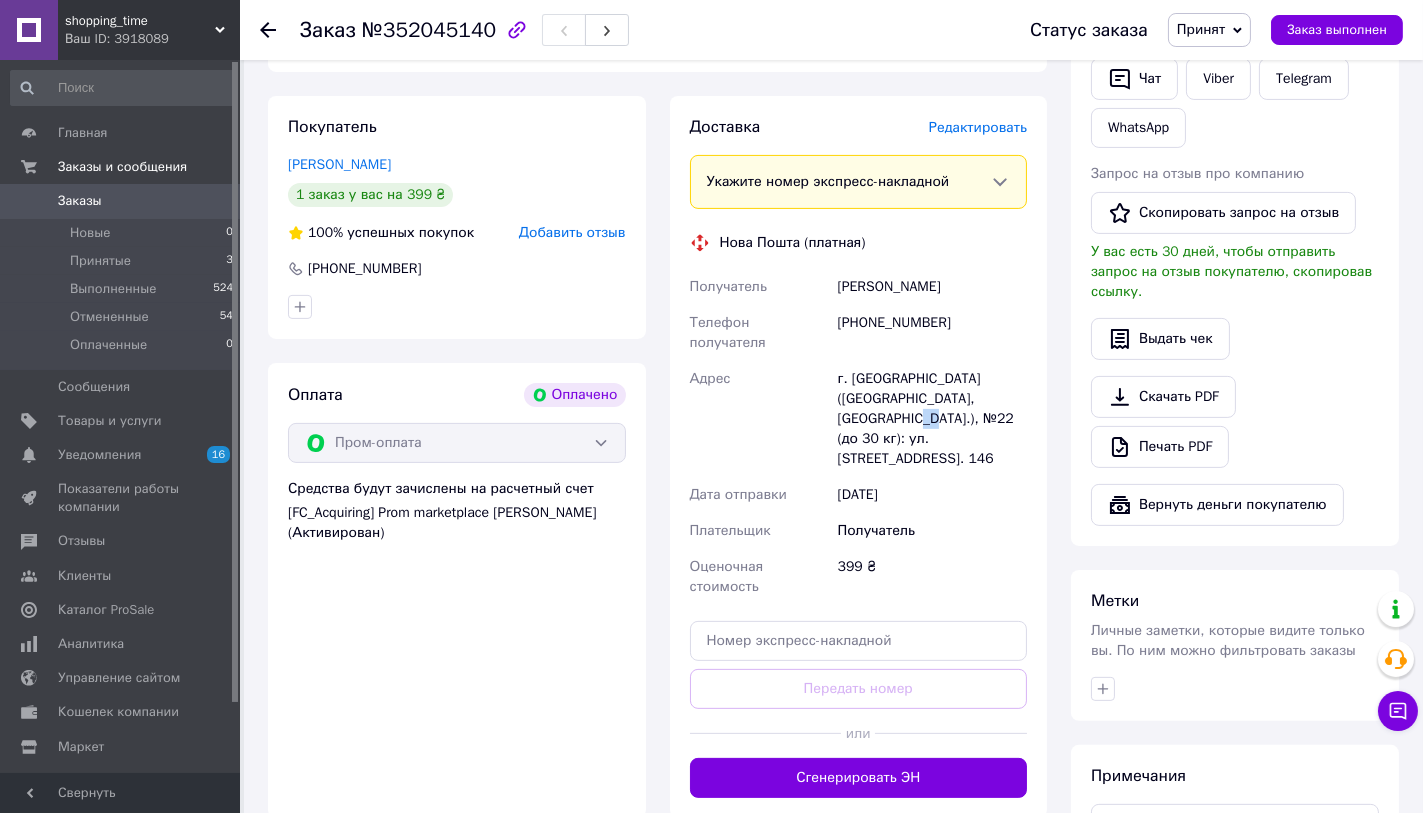 drag, startPoint x: 867, startPoint y: 372, endPoint x: 854, endPoint y: 372, distance: 13 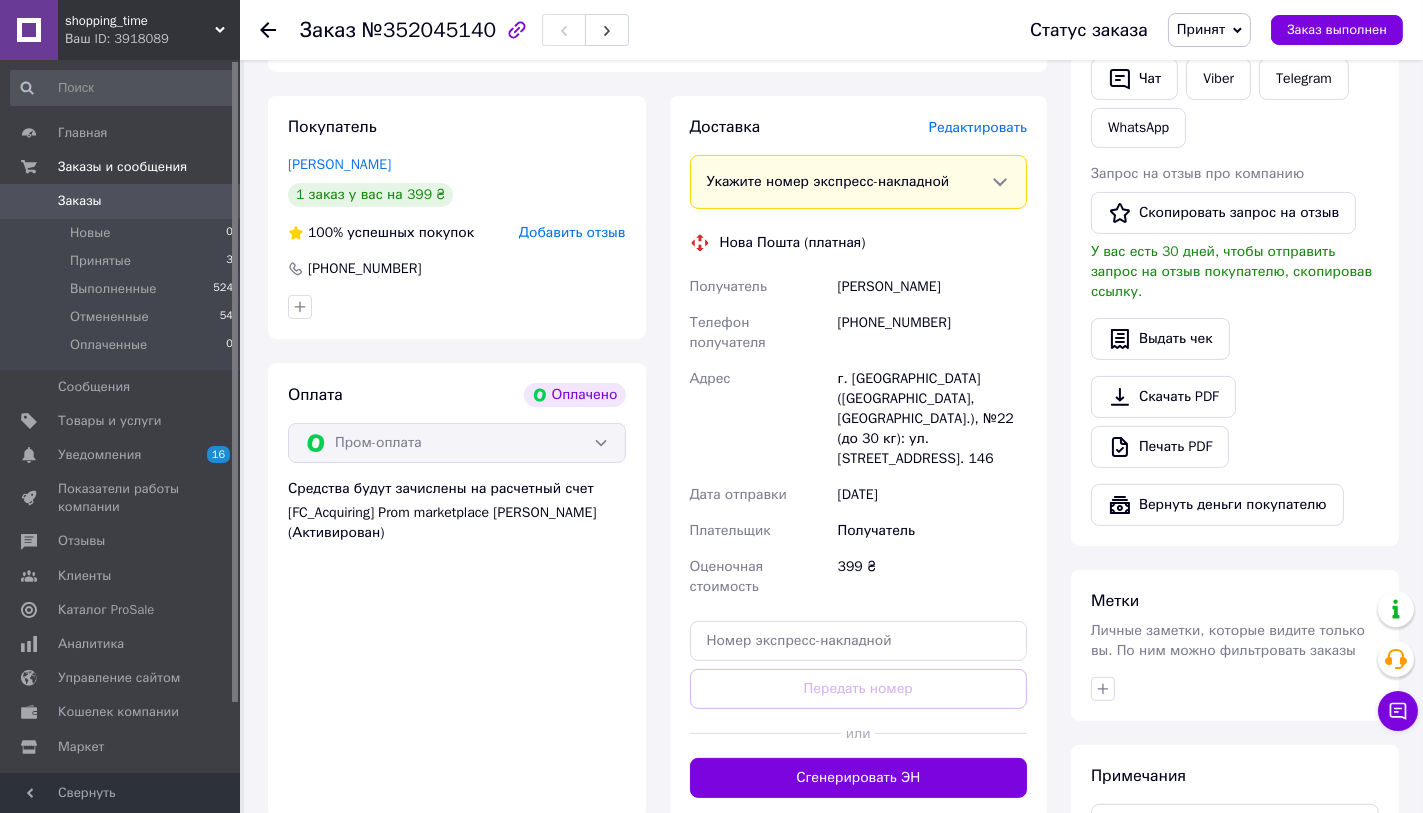 click on "Итого 1 товар 399 ₴ Доставка Необходимо уточнить Всего к оплате 399 ₴ Комиссия за заказ 45.05 ₴ Действия Написать покупателю   Отправить инструкцию   Чат Viber Telegram WhatsApp Запрос на отзыв про компанию   Скопировать запрос на отзыв У вас есть 30 дней, чтобы отправить запрос на отзыв покупателю, скопировав ссылку.   Выдать чек   Скачать PDF   Печать PDF   Вернуть деньги покупателю Метки Личные заметки, которые видите только вы. По ним можно фильтровать заказы Примечания Осталось 300 символов Очистить Сохранить" at bounding box center (1235, 325) 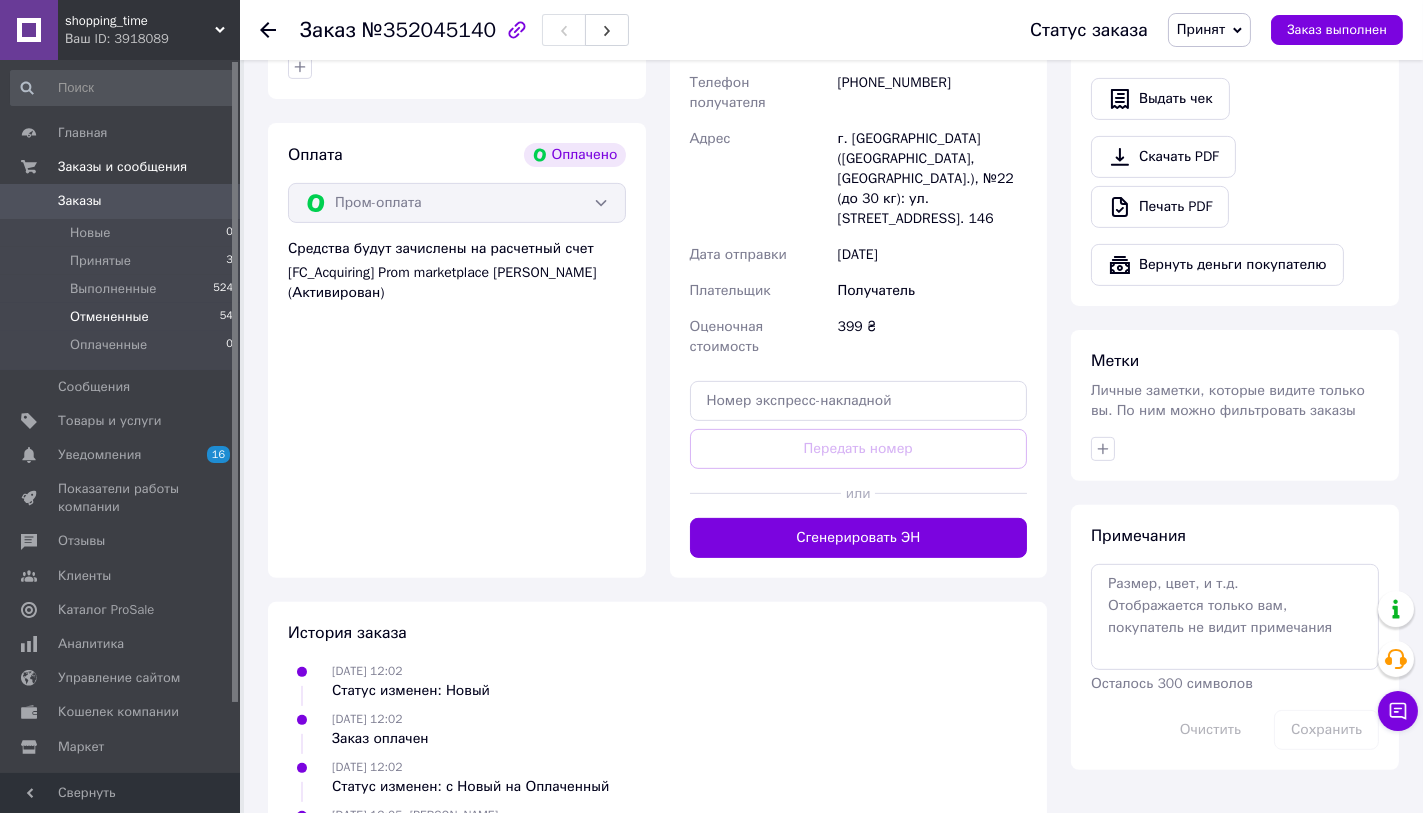 scroll, scrollTop: 1255, scrollLeft: 0, axis: vertical 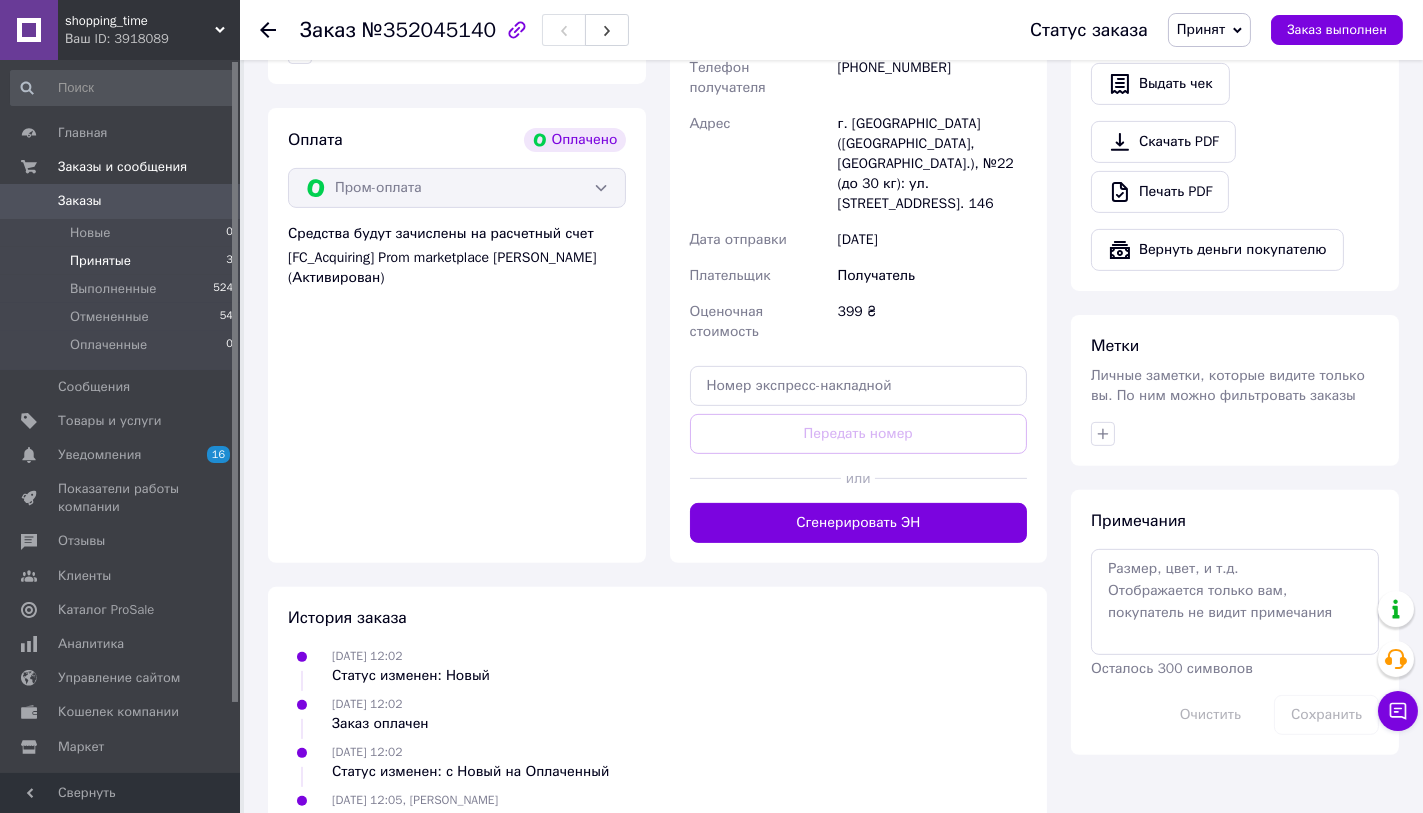 click on "Принятые 3" at bounding box center (122, 261) 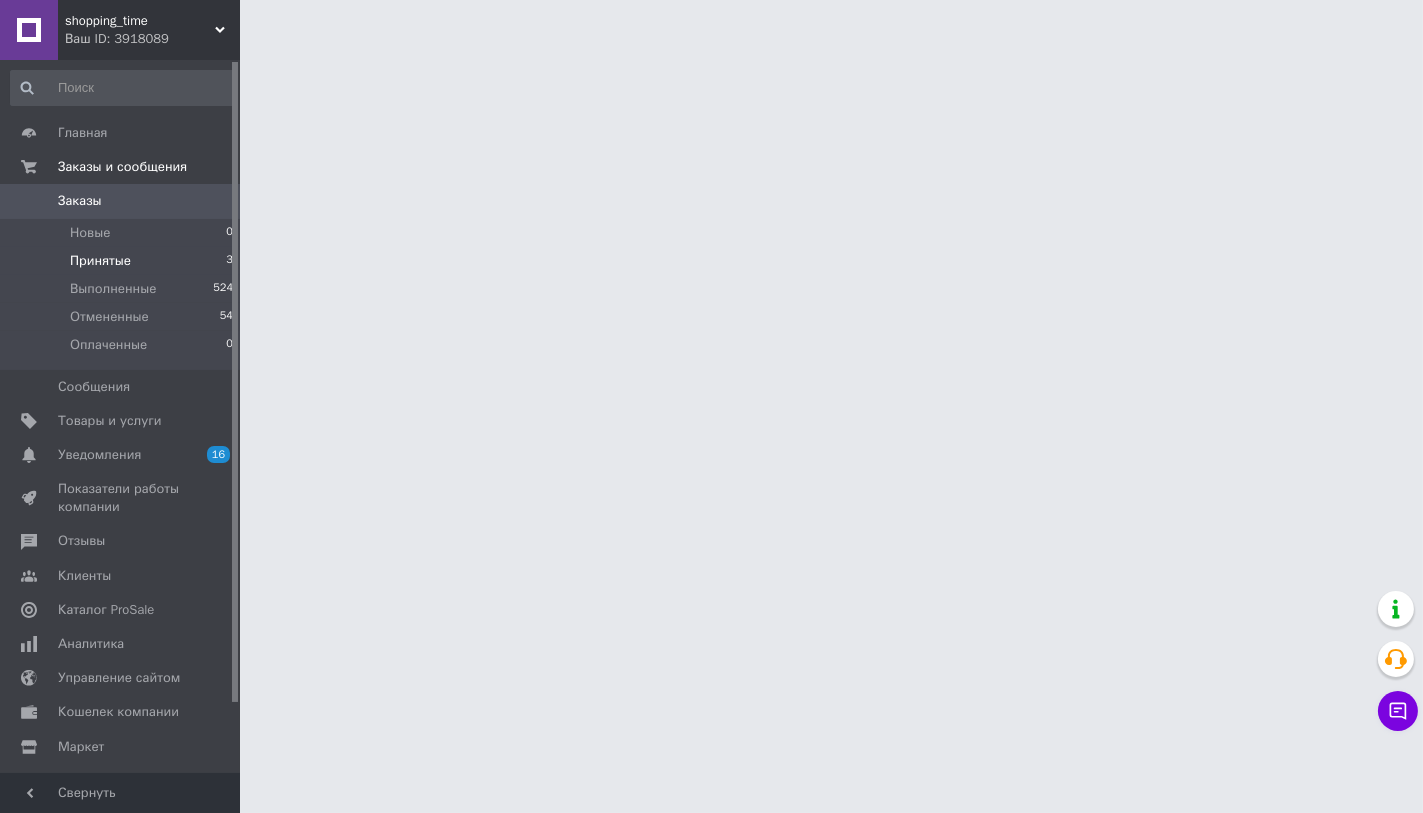 scroll, scrollTop: 0, scrollLeft: 0, axis: both 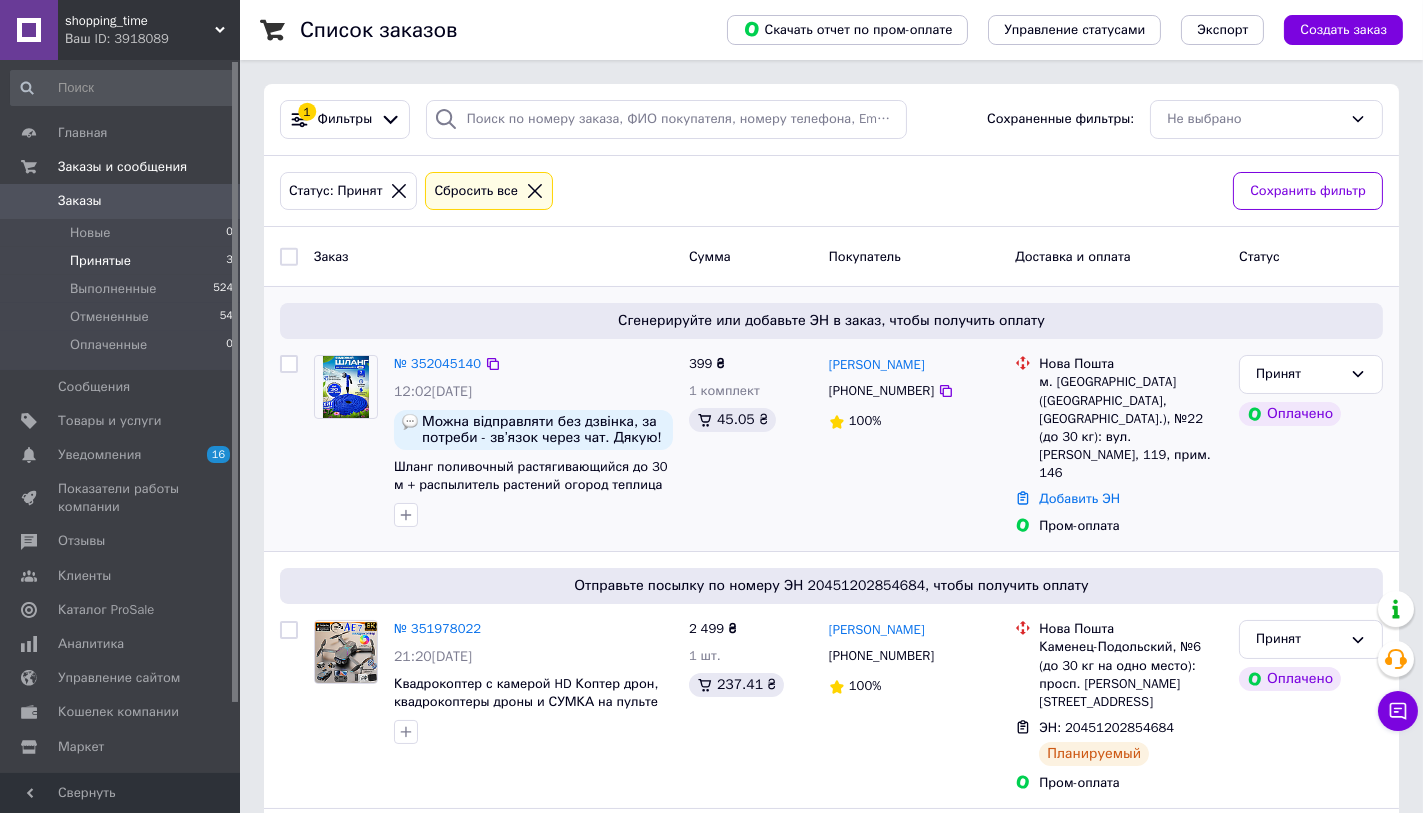 drag, startPoint x: 925, startPoint y: 350, endPoint x: 900, endPoint y: 350, distance: 25 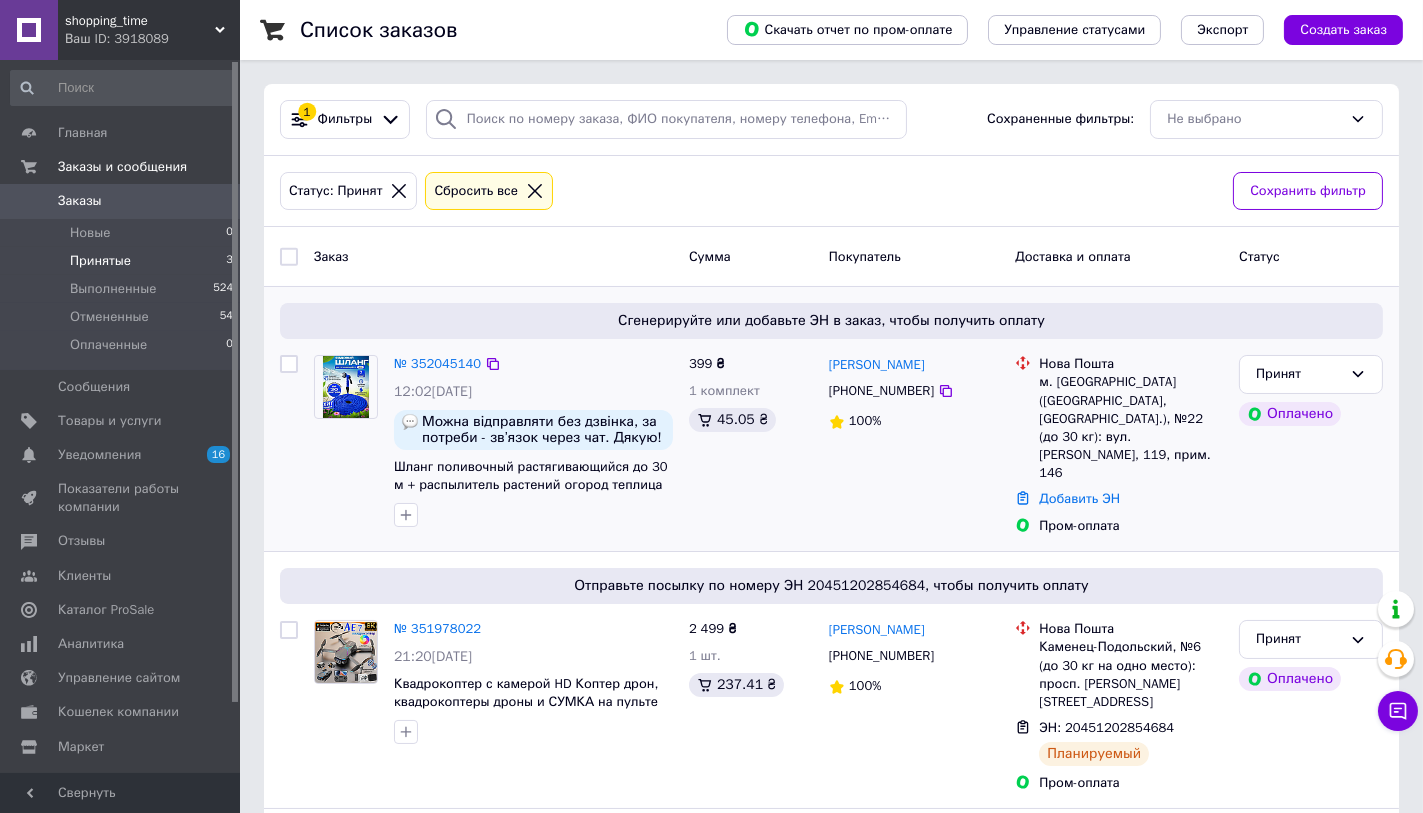 click at bounding box center (289, 445) 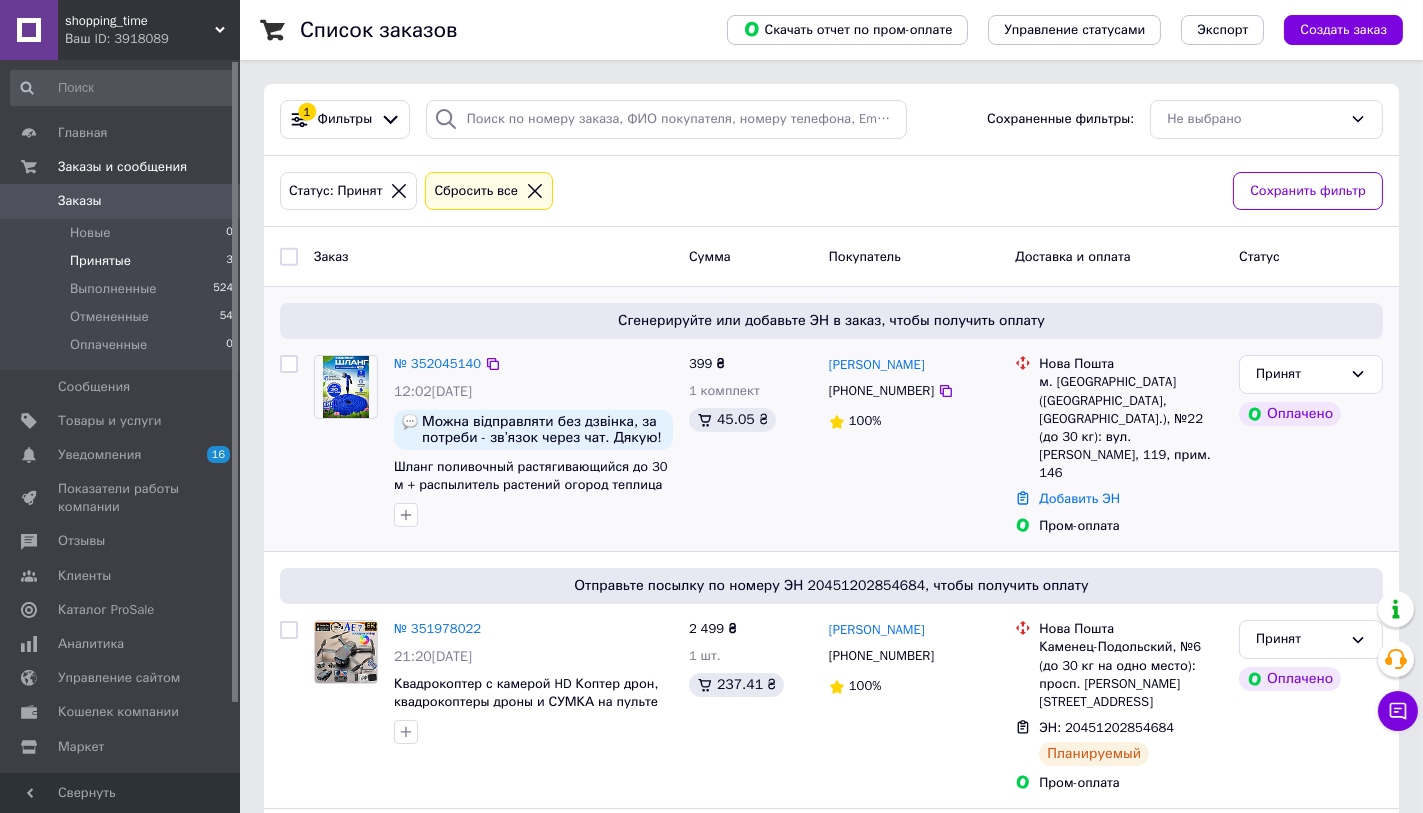 click at bounding box center (346, 441) 